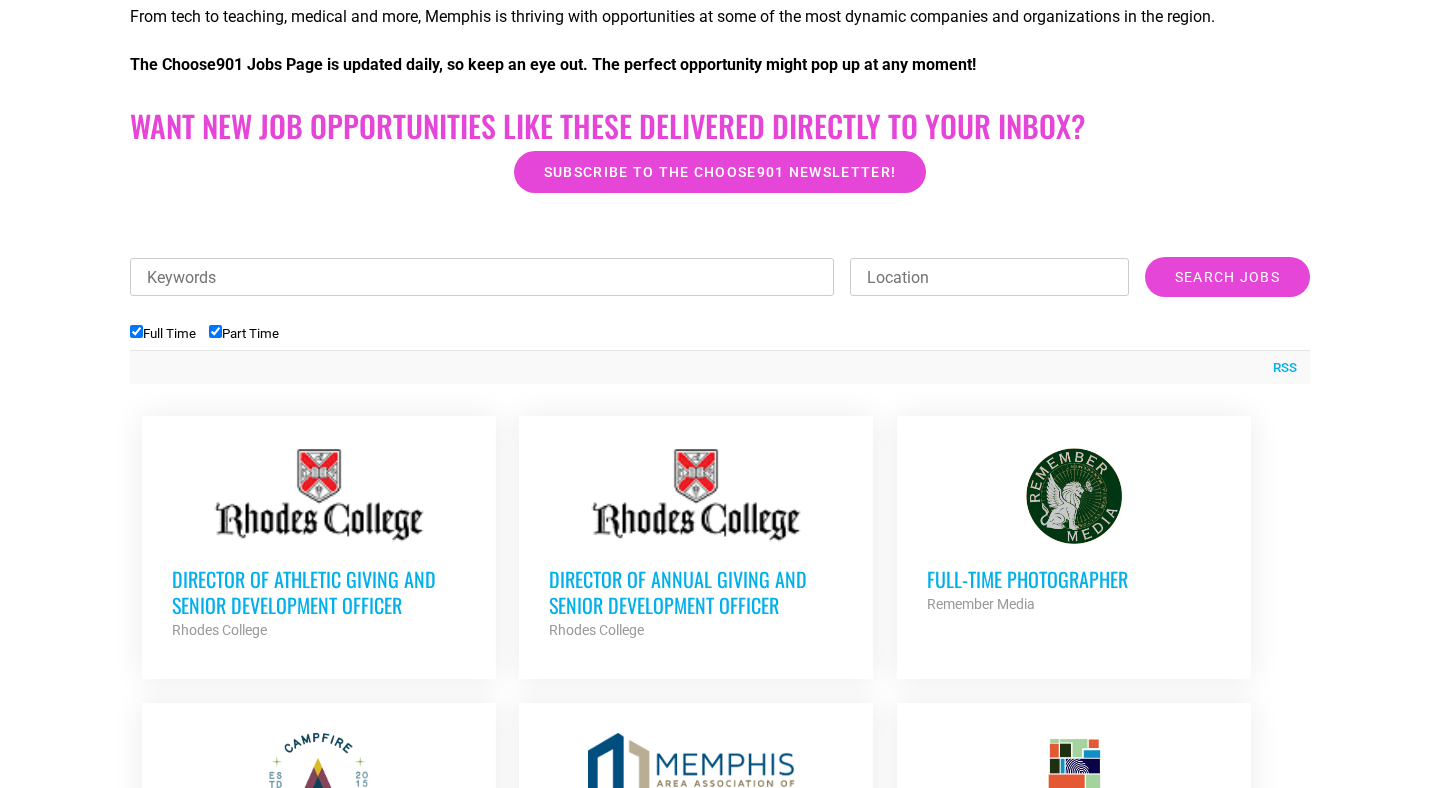 scroll, scrollTop: 0, scrollLeft: 0, axis: both 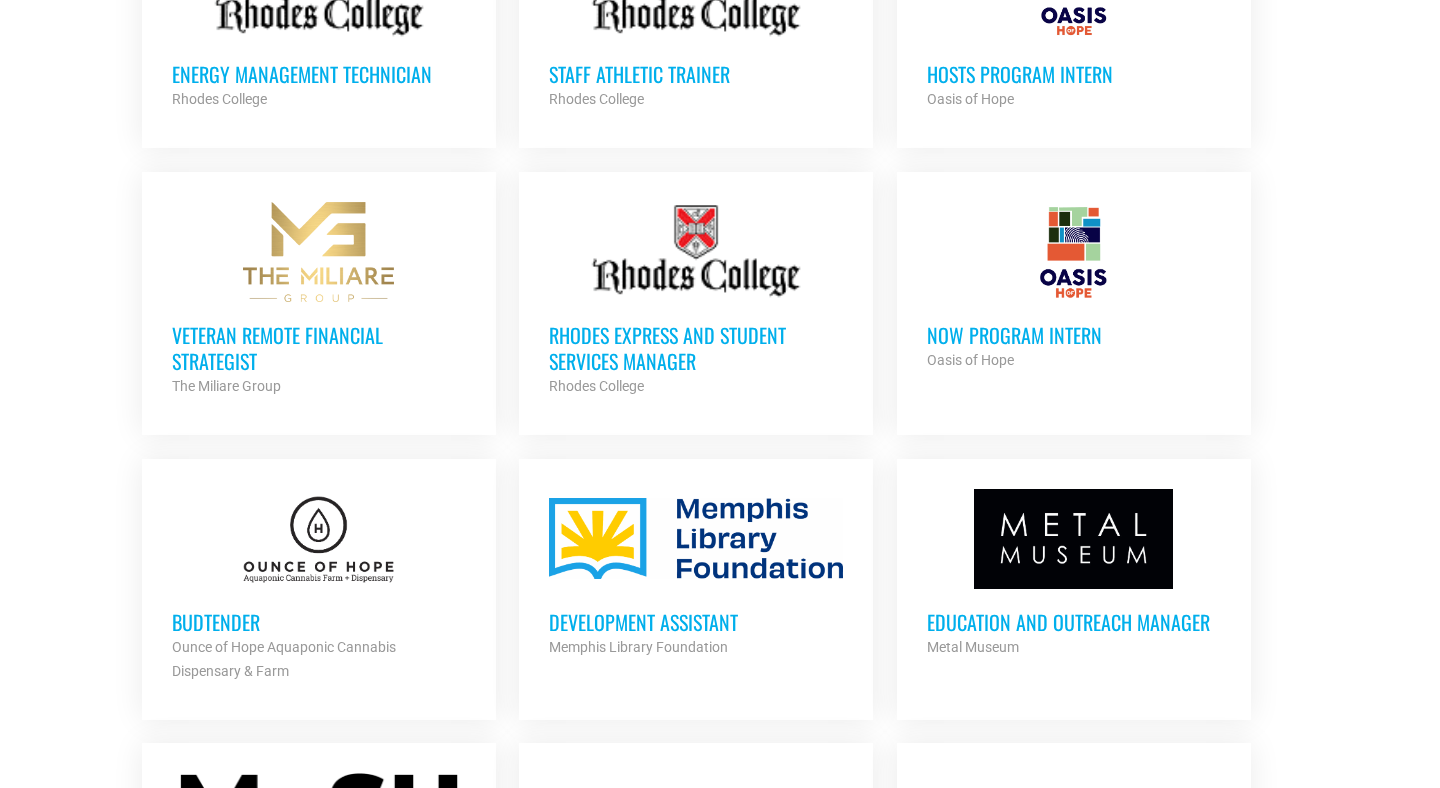 click on "Development Assistant" at bounding box center [696, 622] 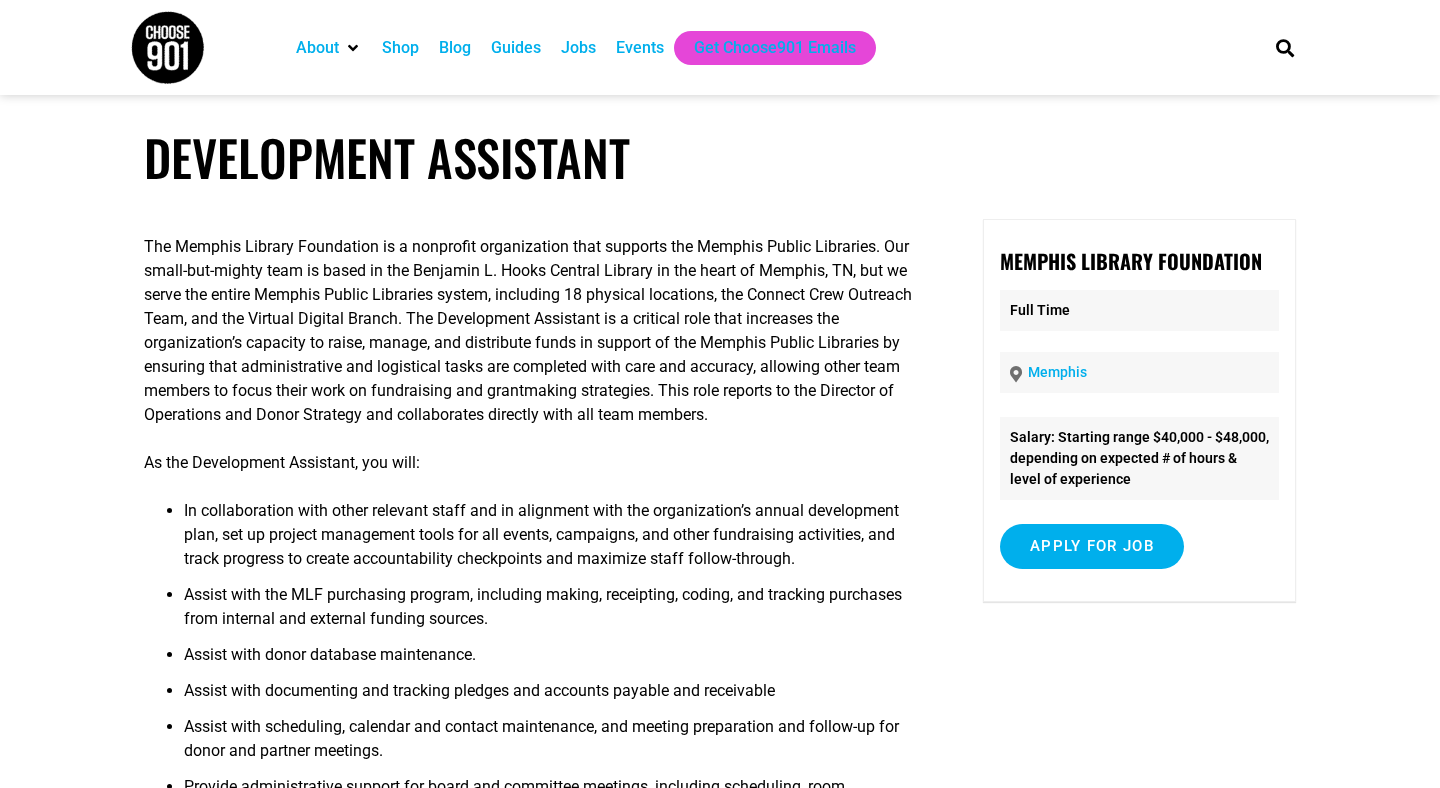 scroll, scrollTop: 0, scrollLeft: 0, axis: both 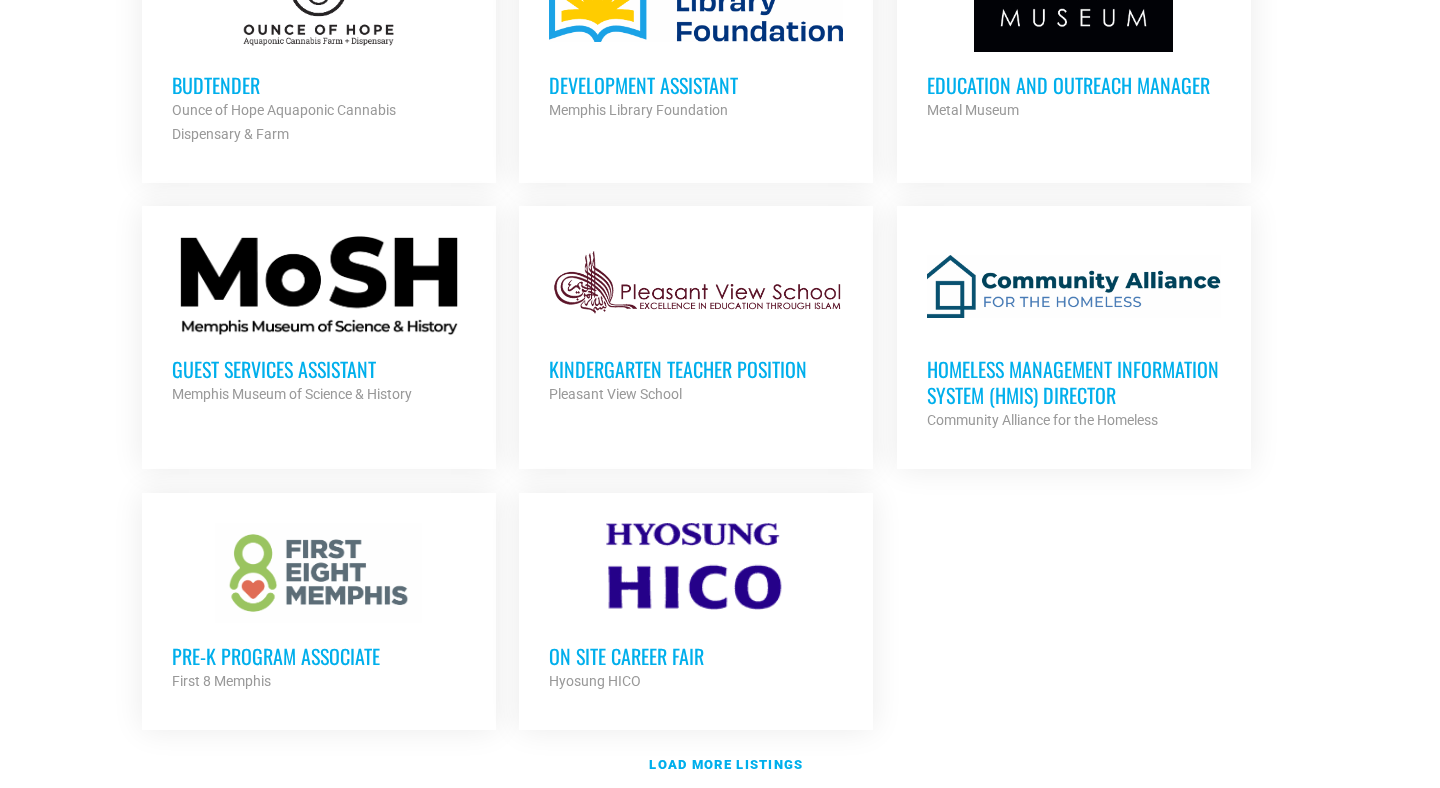 click on "Guest Services Assistant" at bounding box center [319, 369] 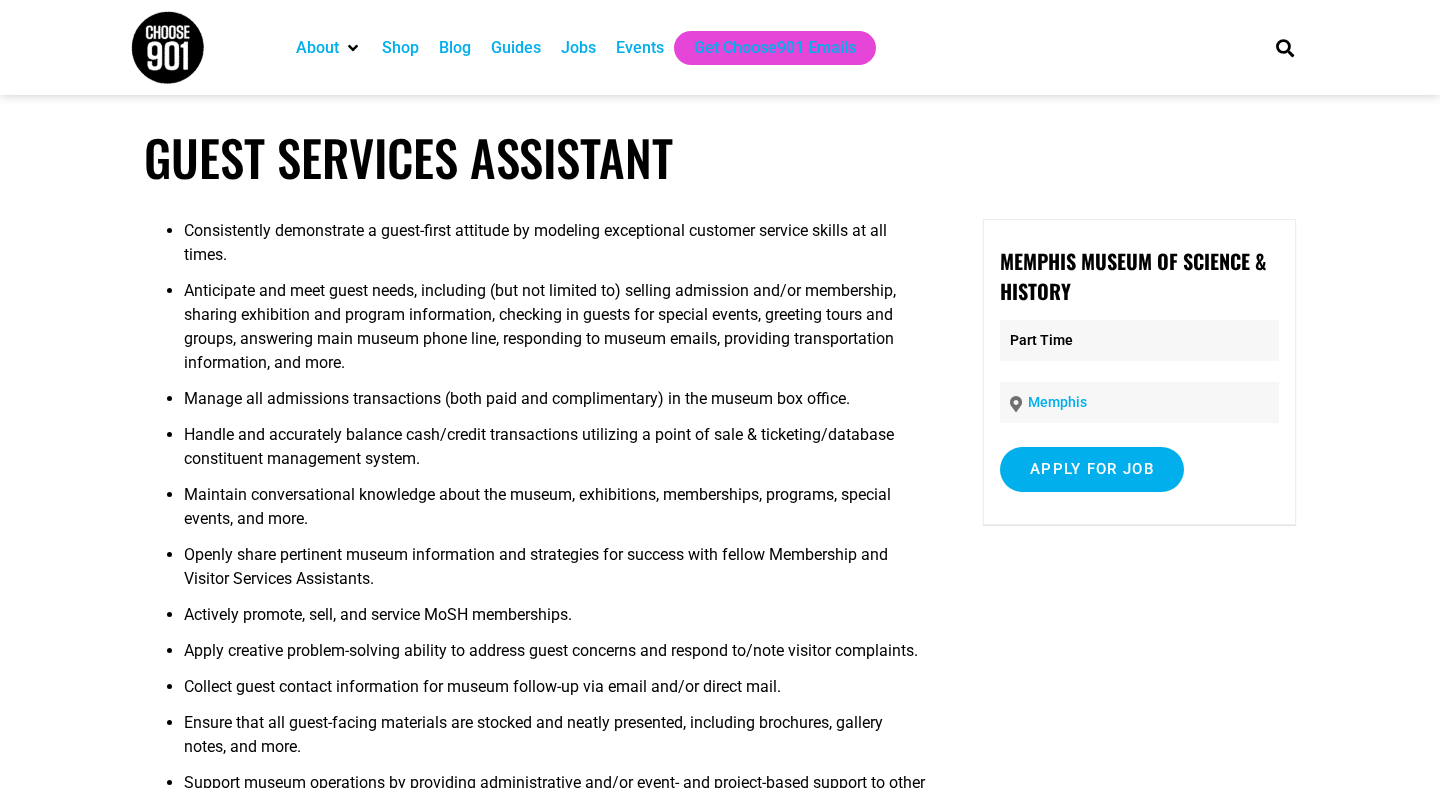 scroll, scrollTop: 0, scrollLeft: 0, axis: both 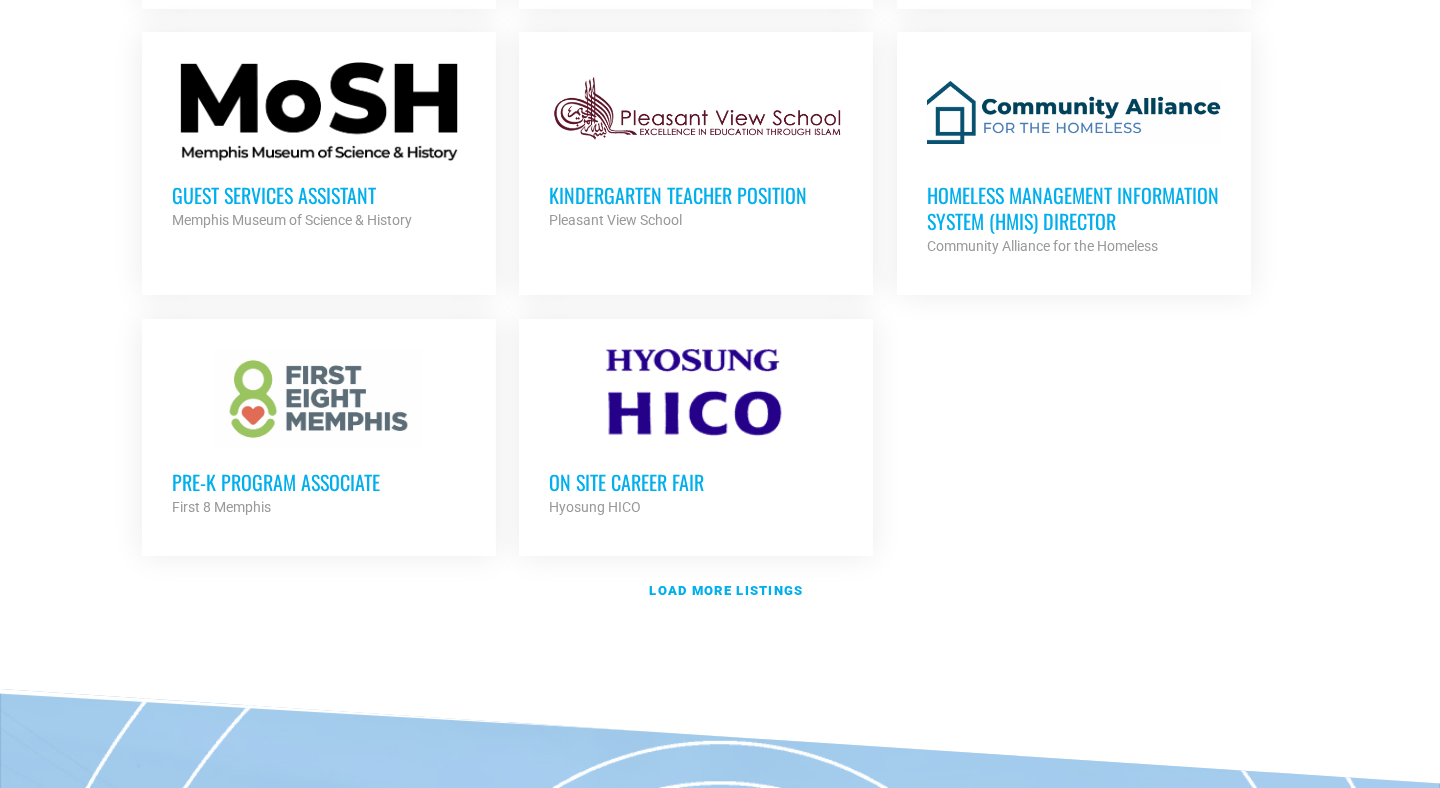 click on "On Site Career Fair" at bounding box center [696, 482] 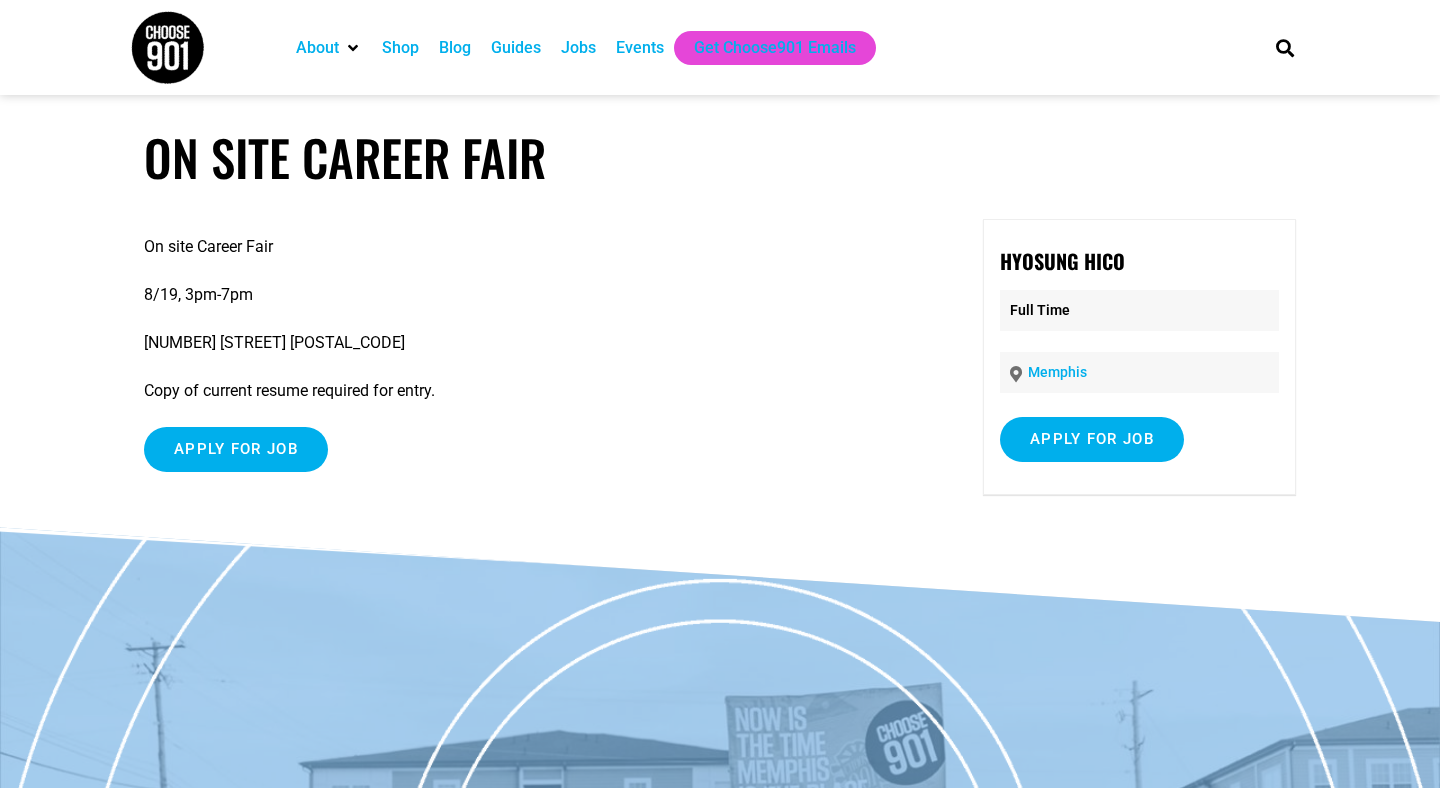 scroll, scrollTop: 0, scrollLeft: 0, axis: both 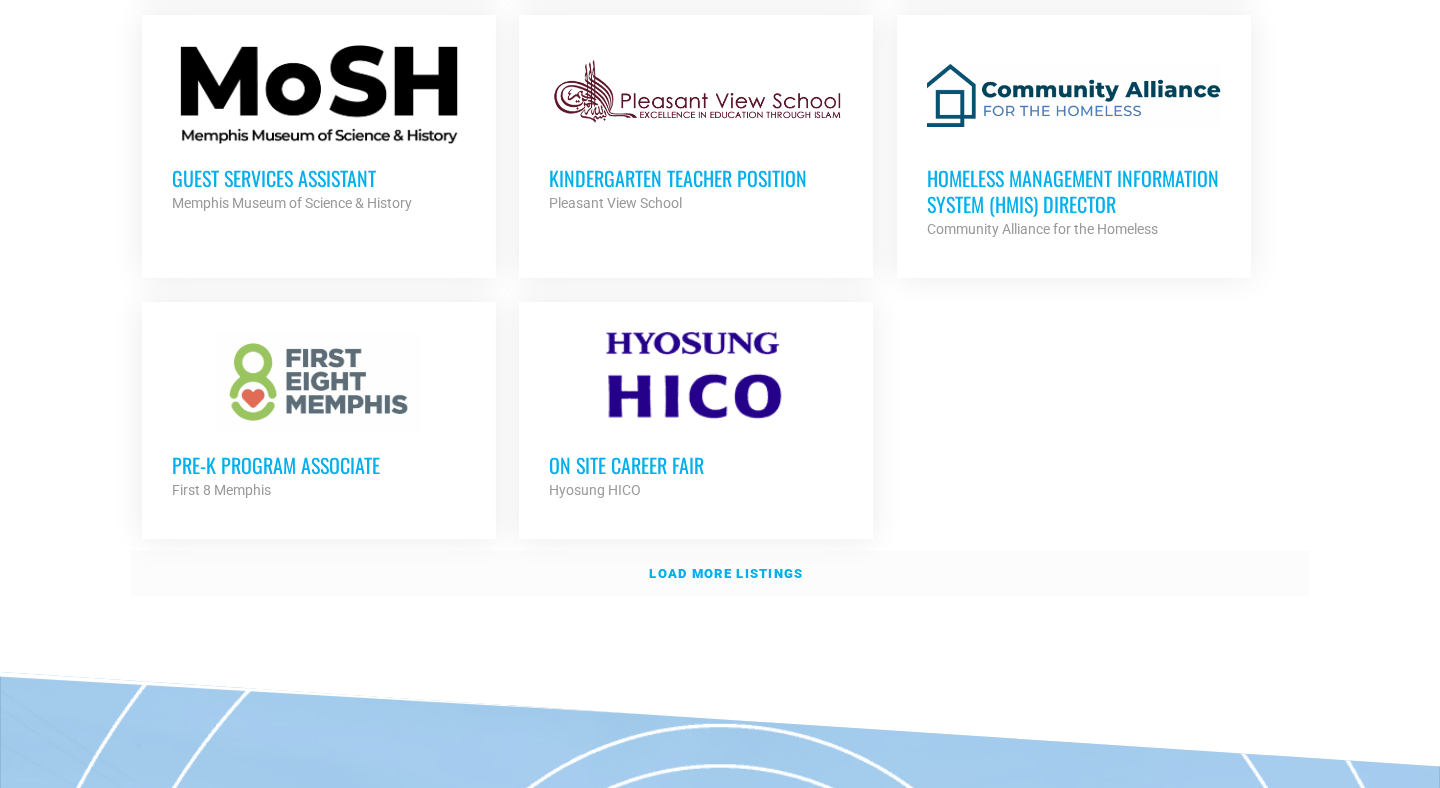 click on "Load more listings" at bounding box center [726, 573] 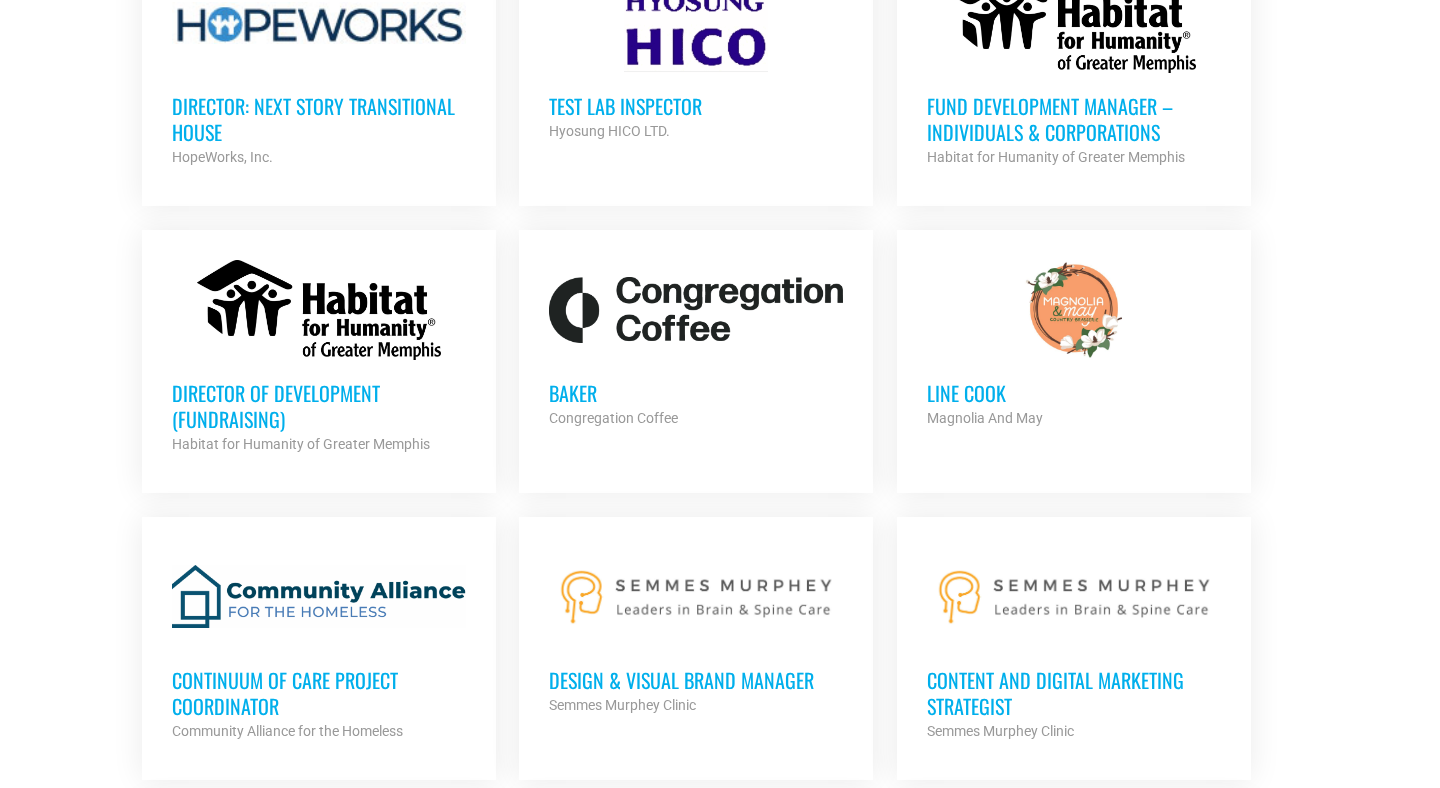scroll, scrollTop: 3579, scrollLeft: 0, axis: vertical 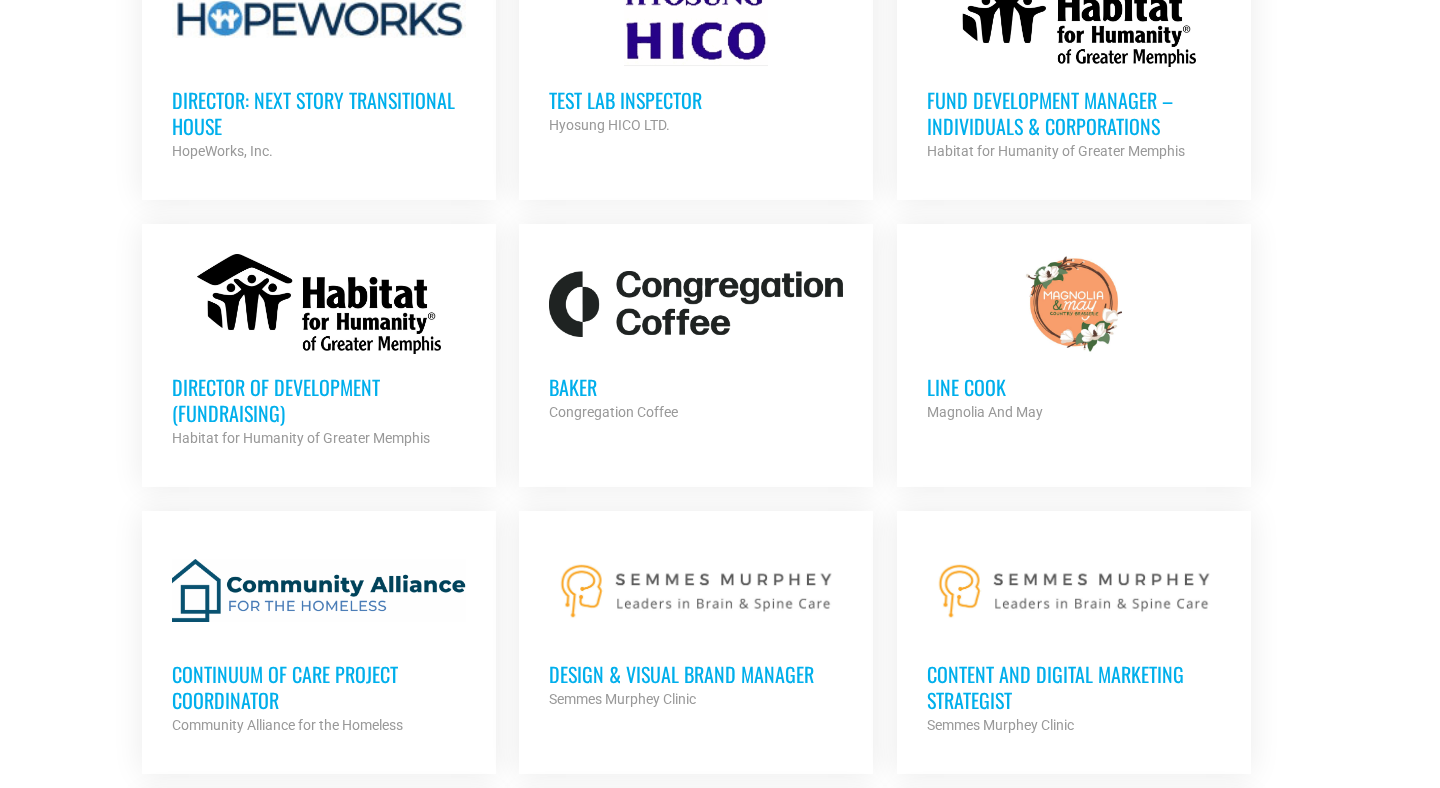 click on "Baker" at bounding box center (696, 387) 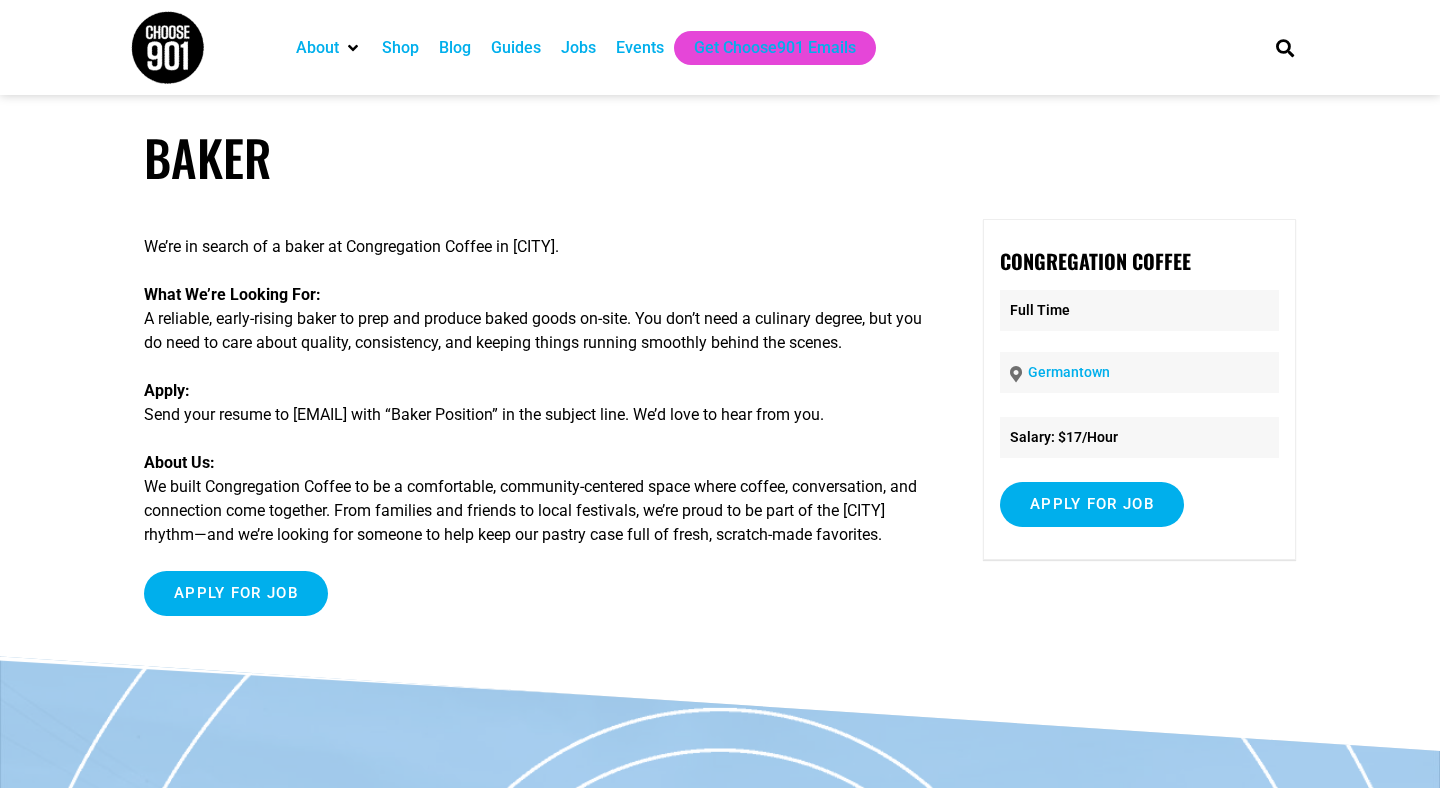 scroll, scrollTop: 0, scrollLeft: 0, axis: both 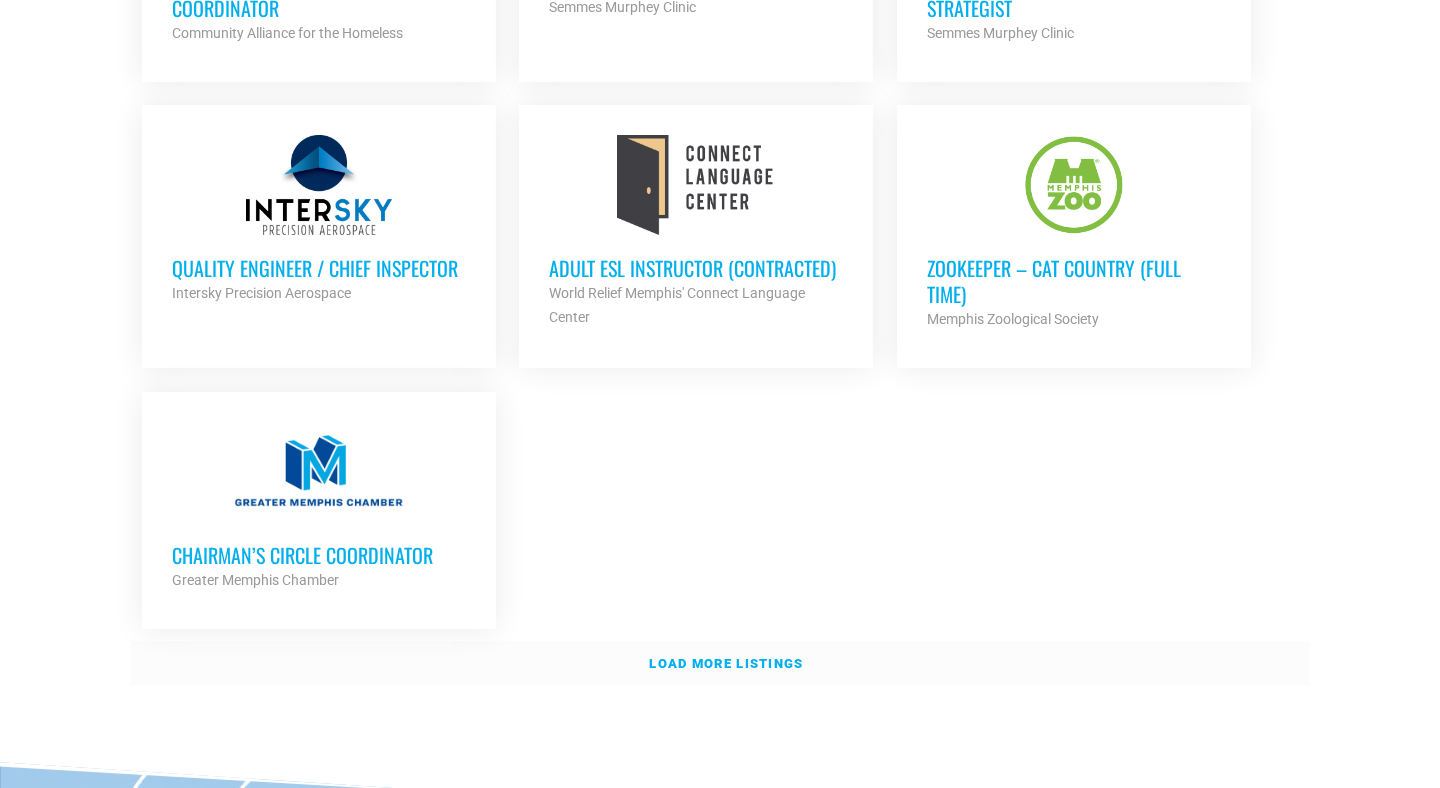 click on "Load more listings" at bounding box center (726, 663) 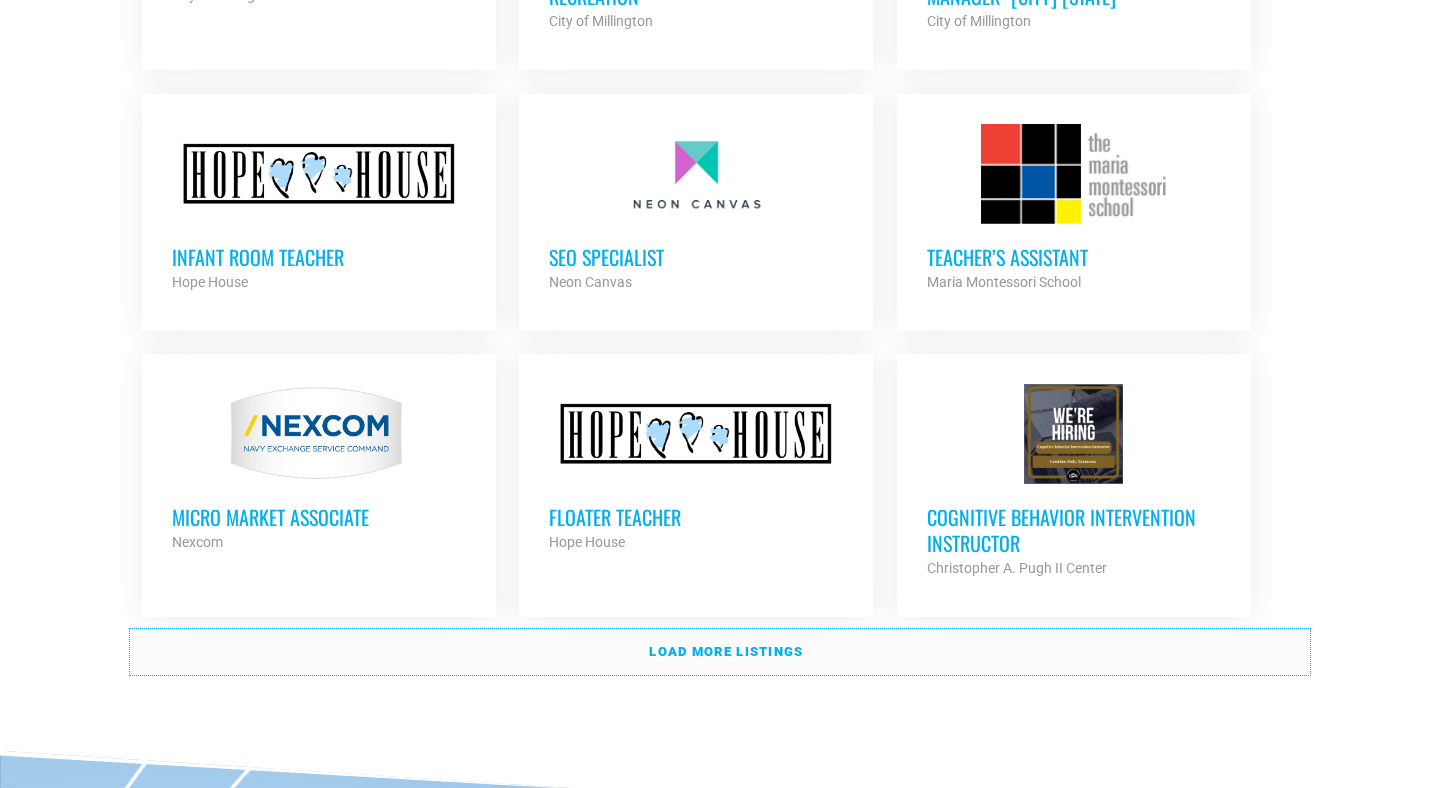 scroll, scrollTop: 6057, scrollLeft: 0, axis: vertical 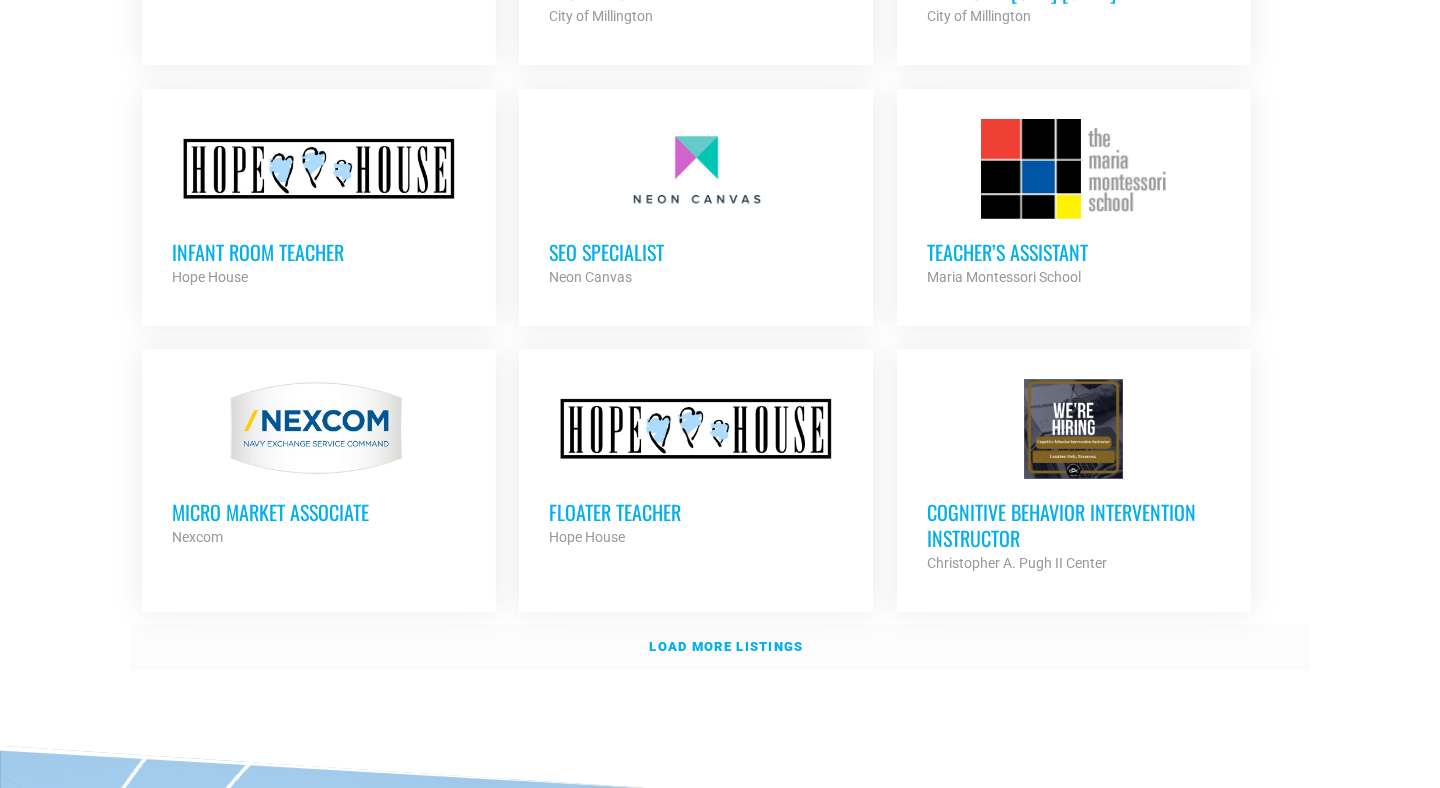 click on "Load more listings" at bounding box center [726, 646] 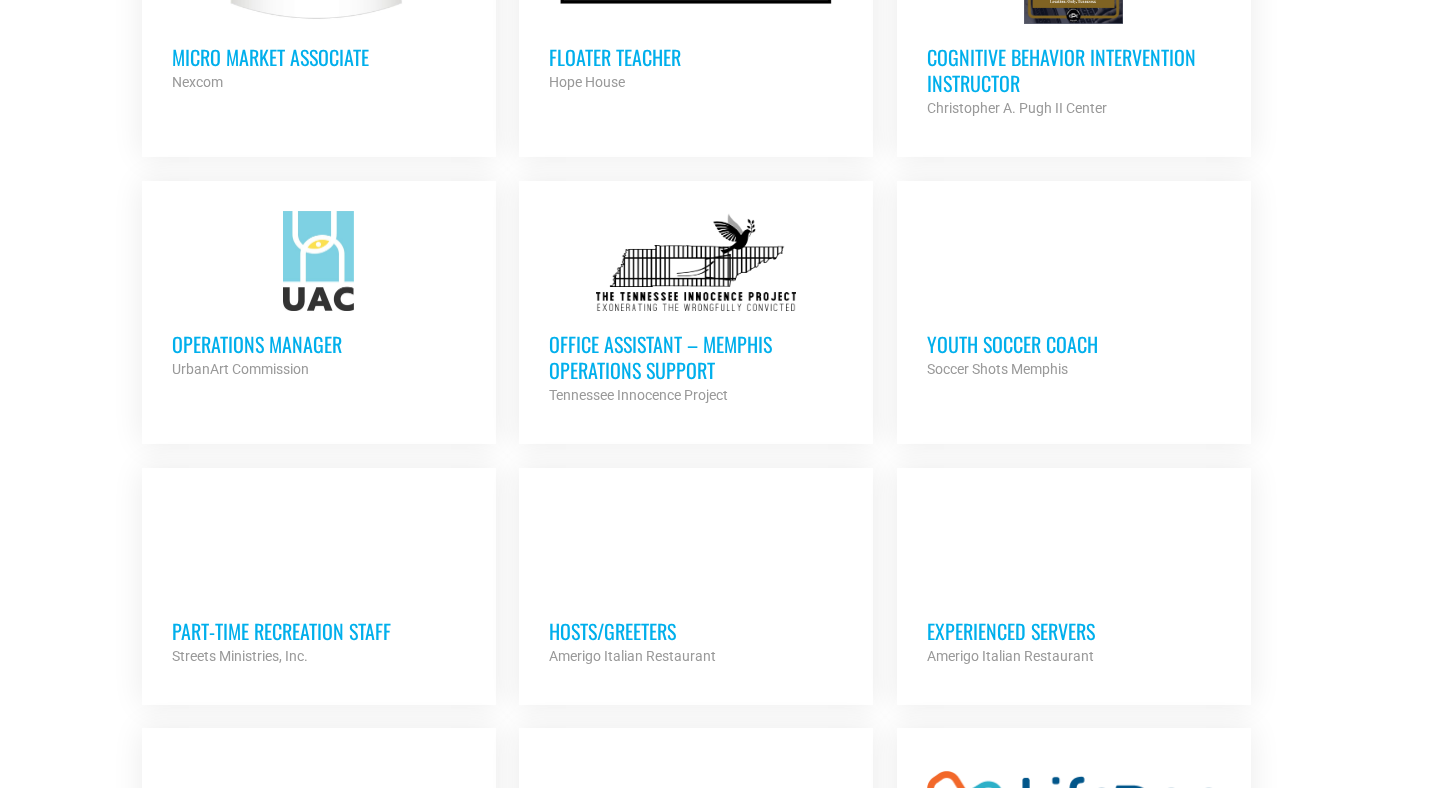 scroll, scrollTop: 6518, scrollLeft: 0, axis: vertical 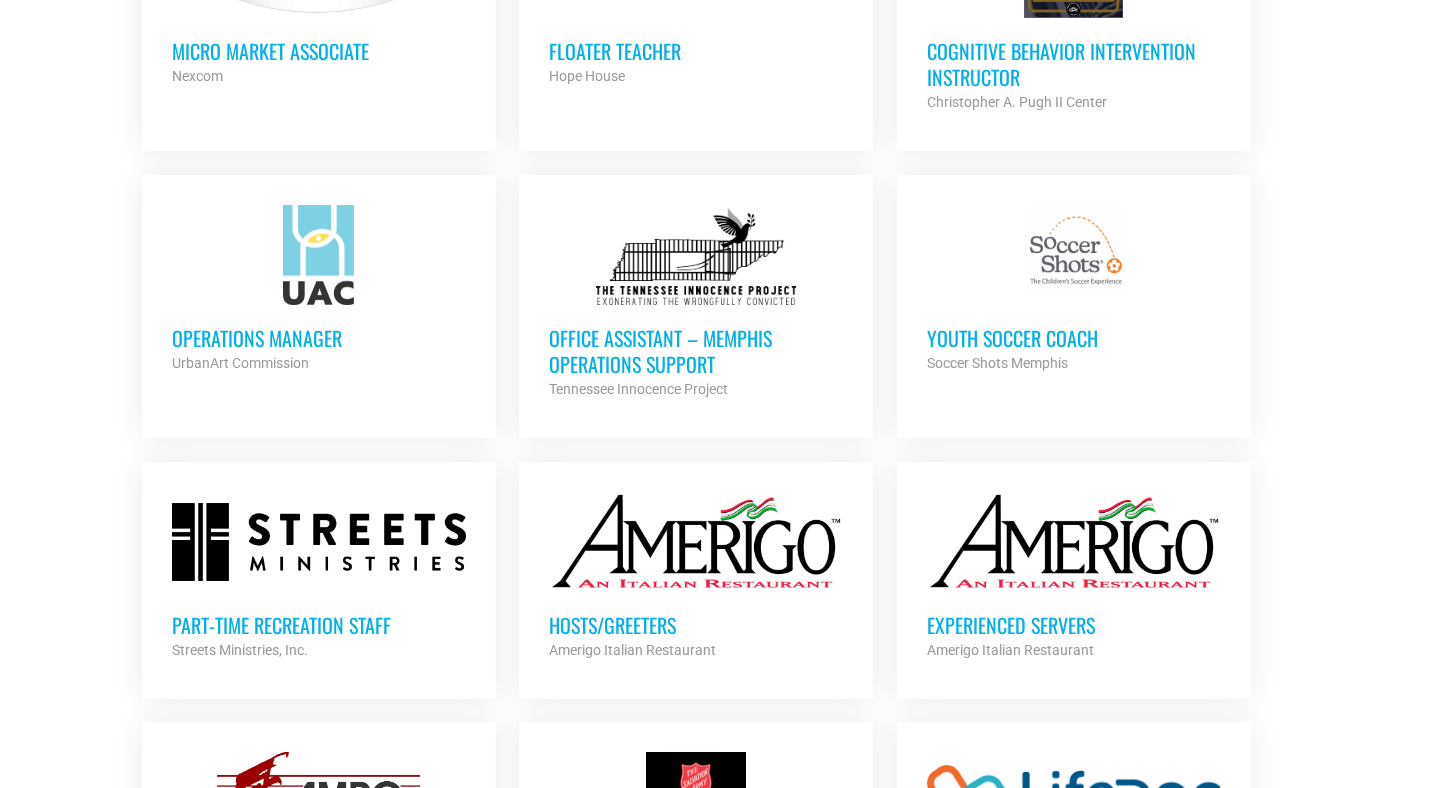 click on "Hosts/Greeters" at bounding box center (696, 625) 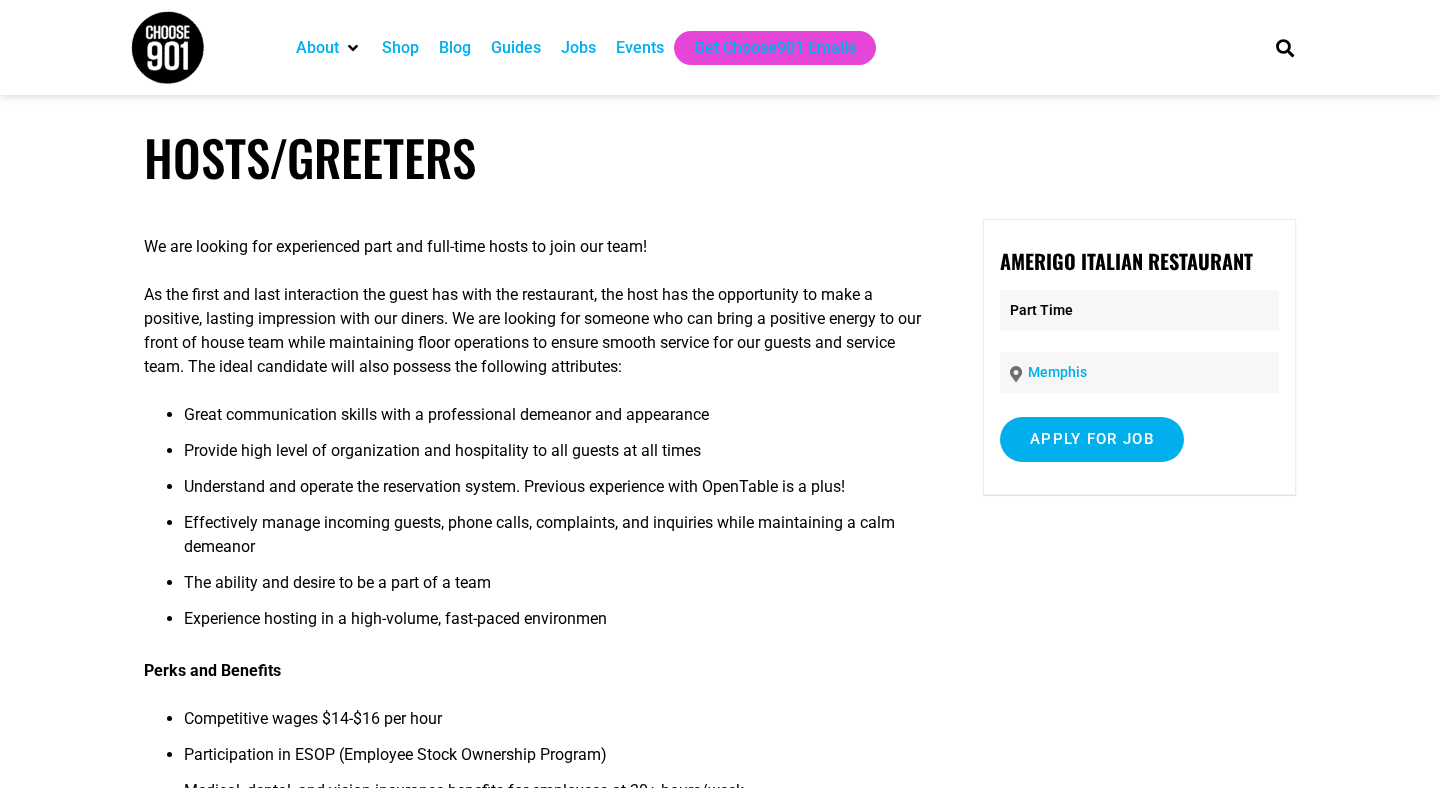 scroll, scrollTop: 0, scrollLeft: 0, axis: both 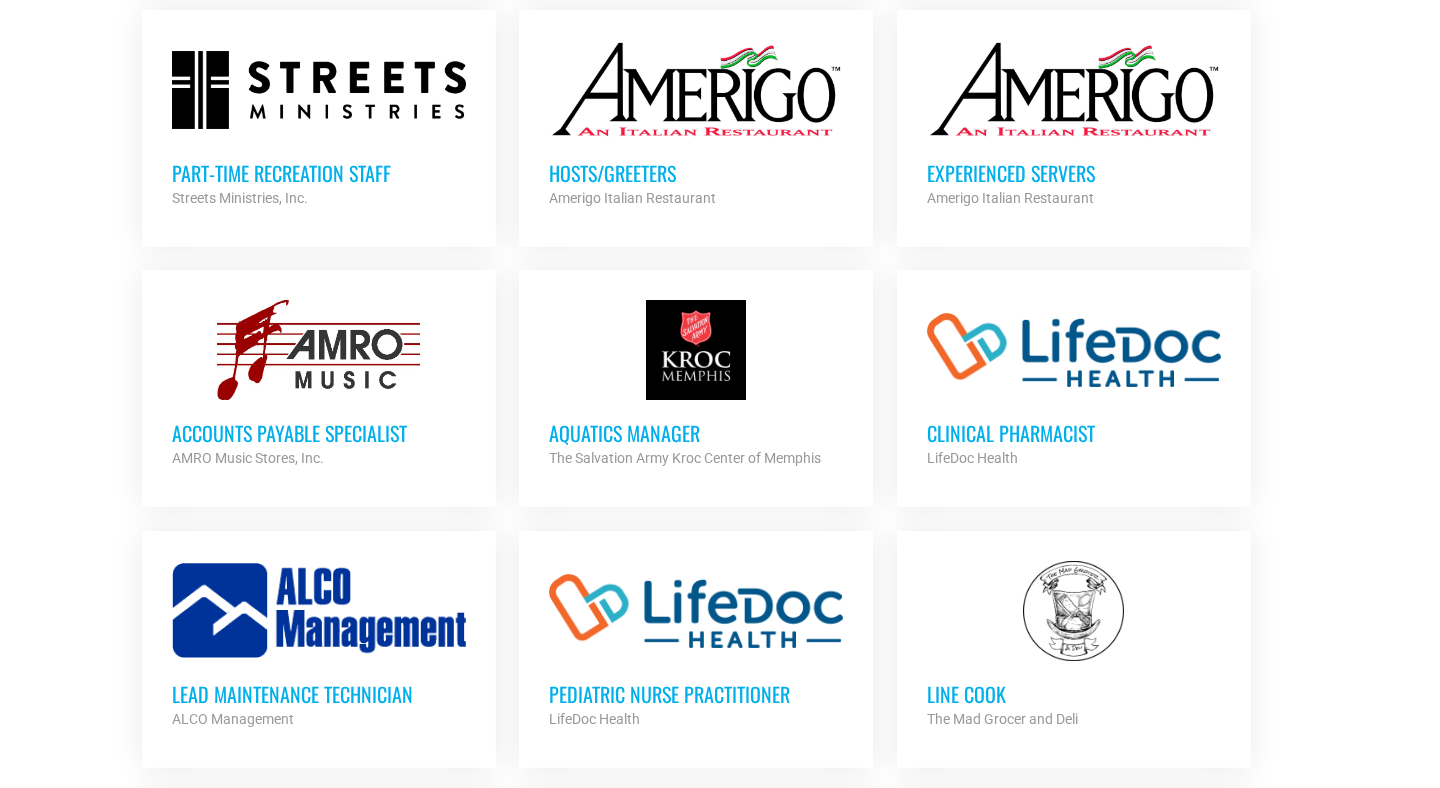 click on "Clinical Pharmacist" at bounding box center (1074, 433) 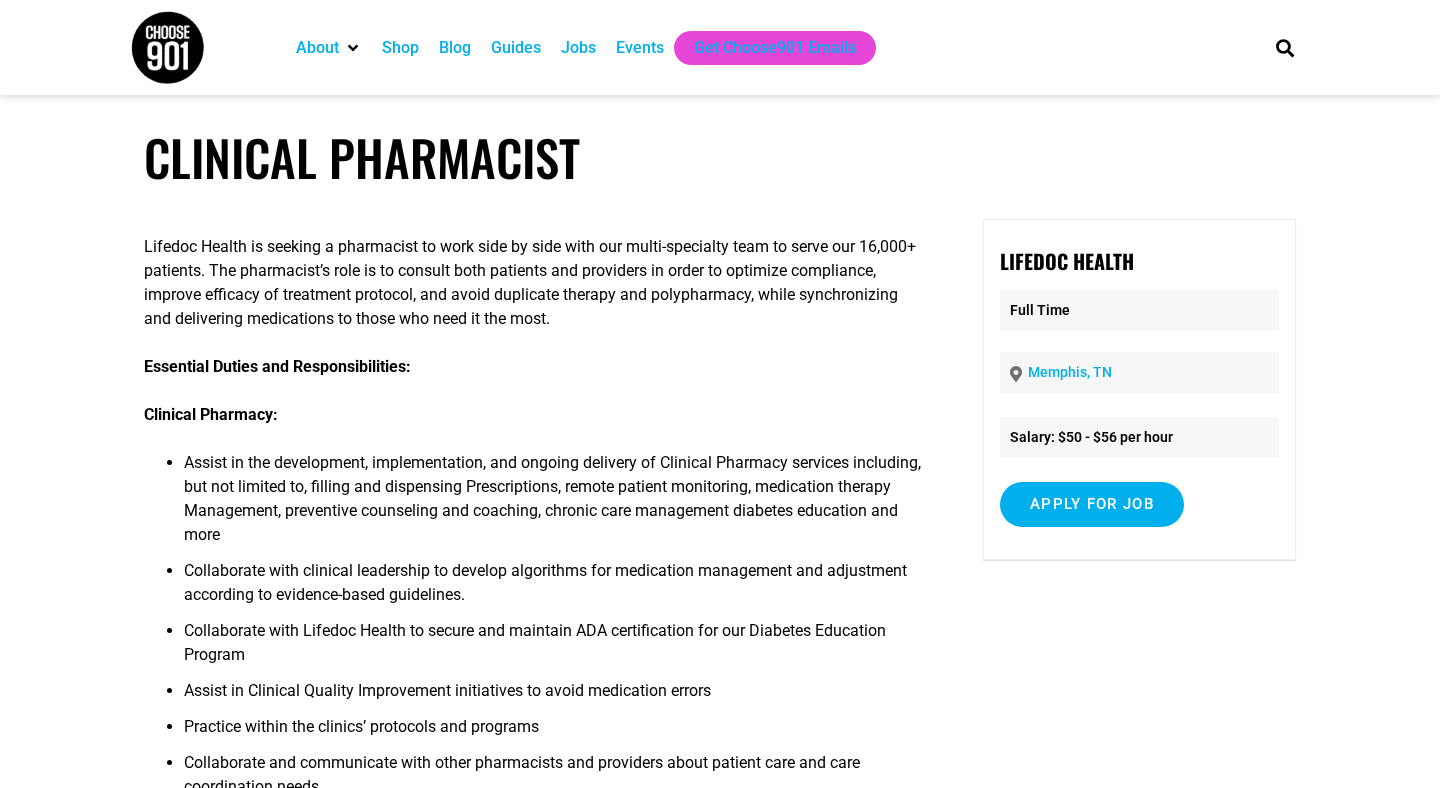 scroll, scrollTop: 0, scrollLeft: 0, axis: both 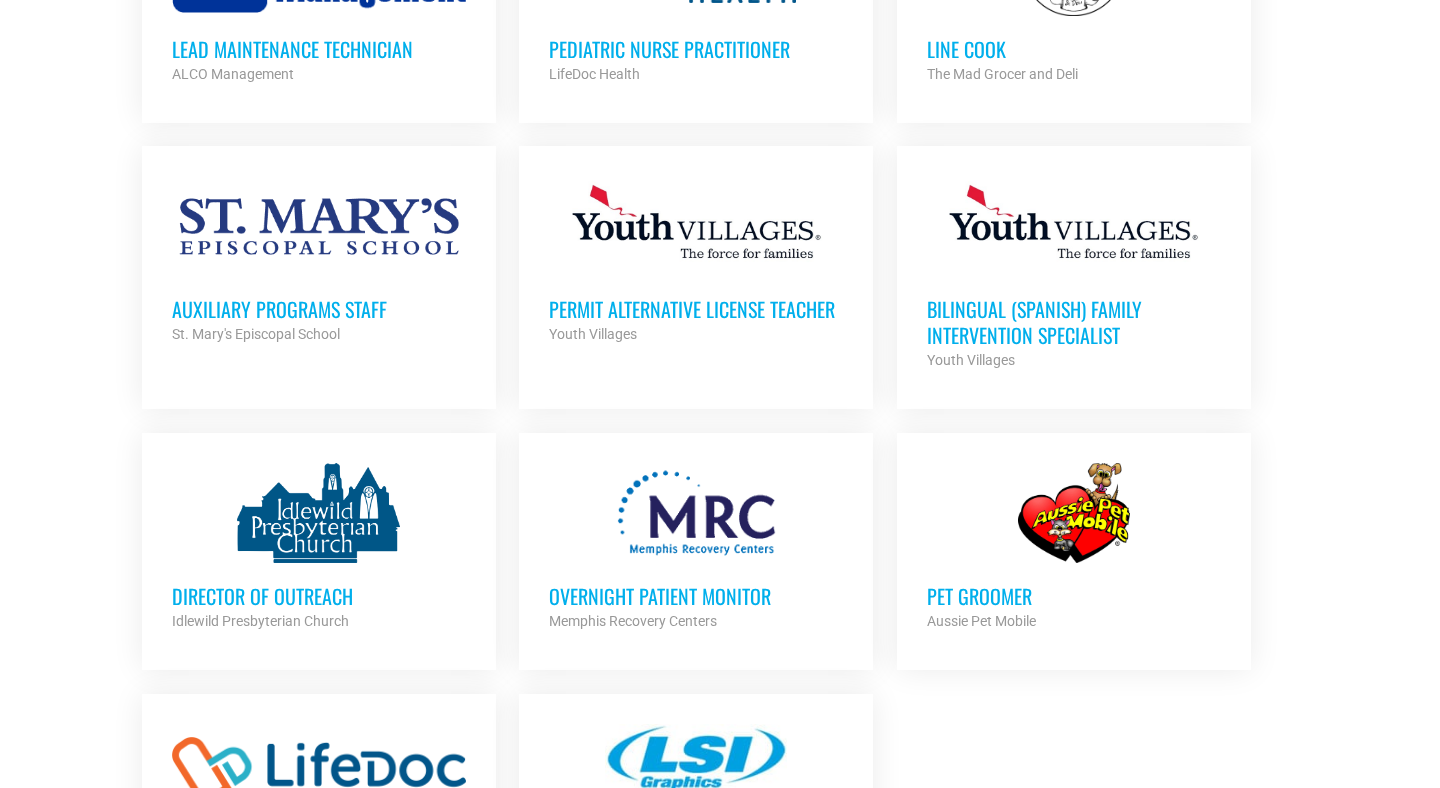 click on "Auxiliary Programs Staff" at bounding box center [319, 309] 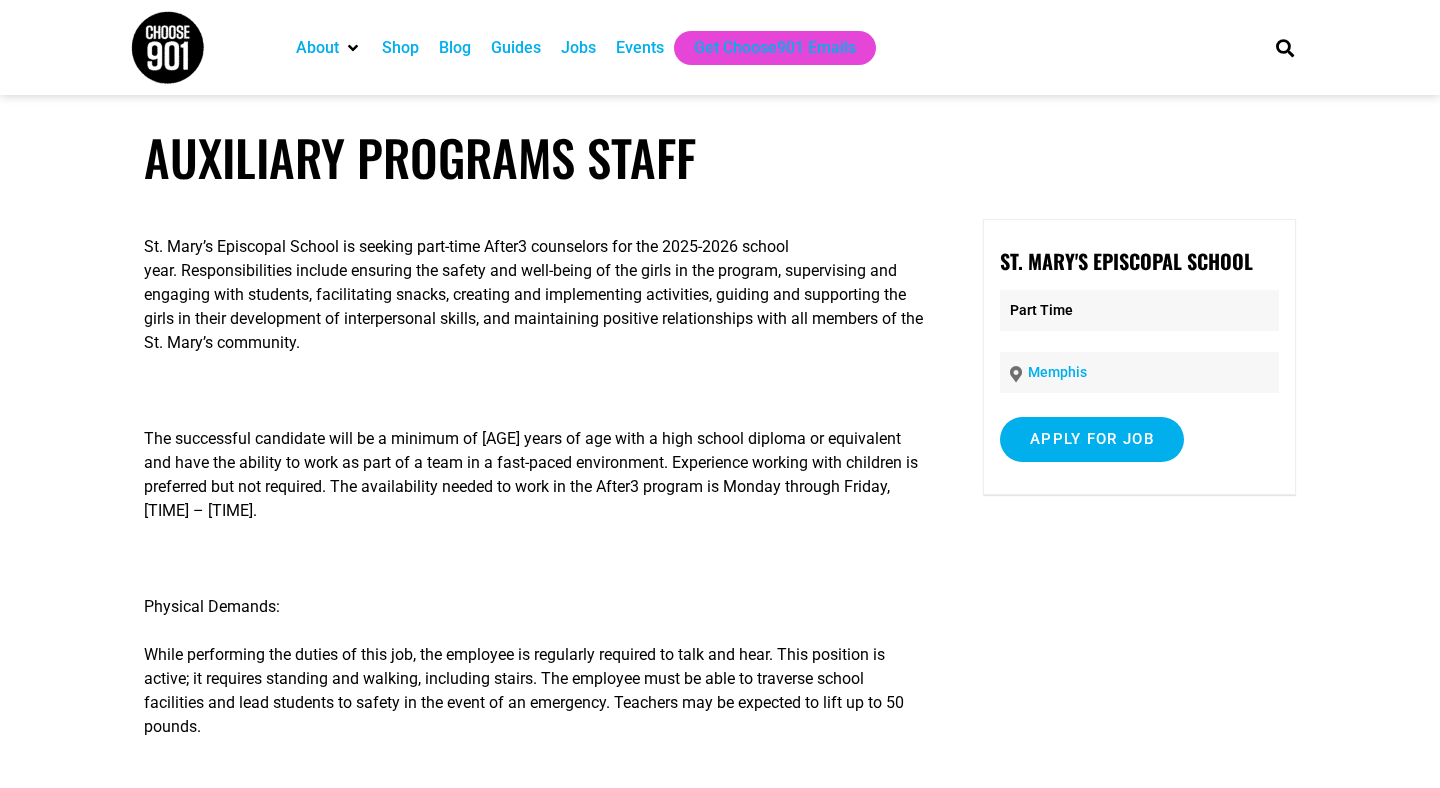 scroll, scrollTop: 0, scrollLeft: 0, axis: both 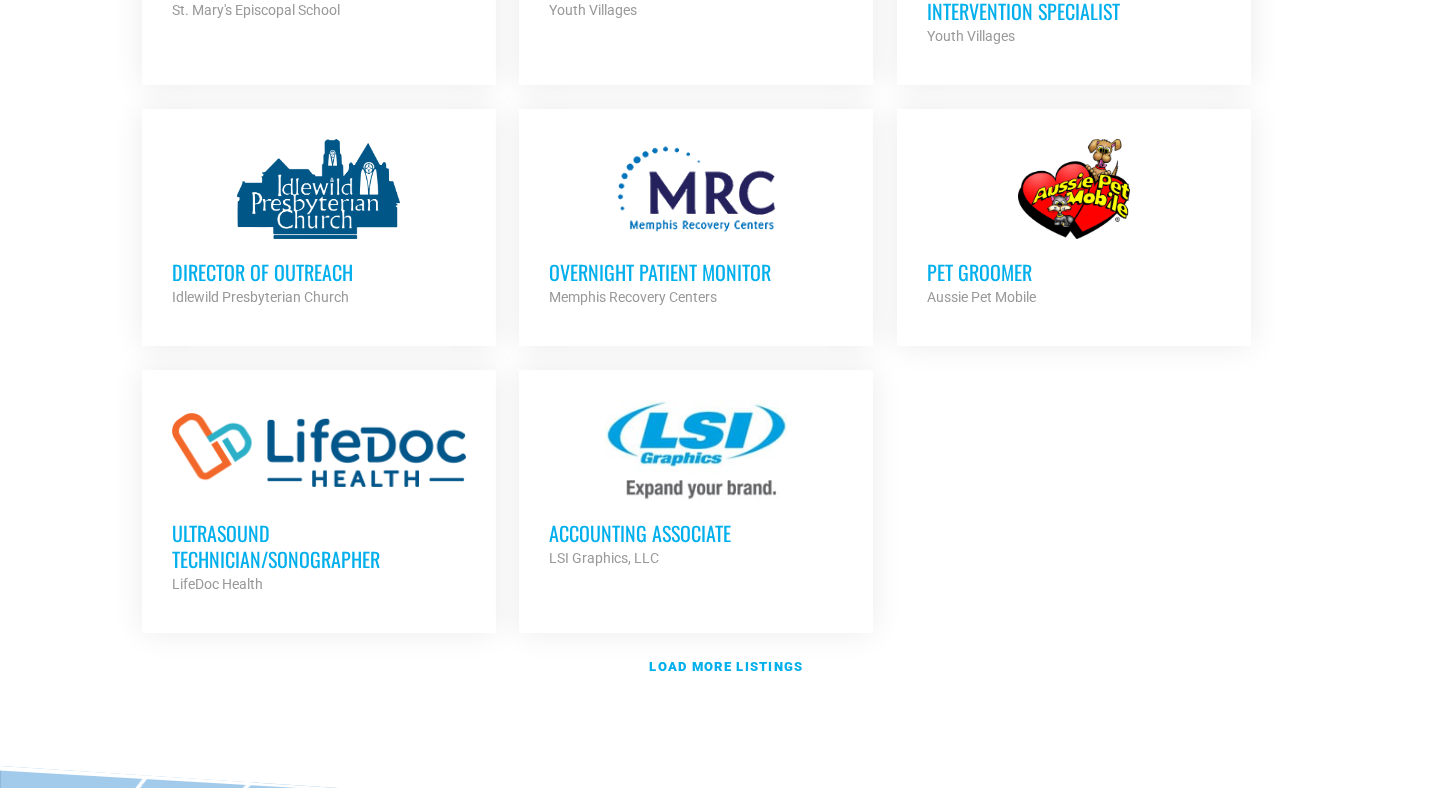 click on "Accounting Associate" at bounding box center (696, 533) 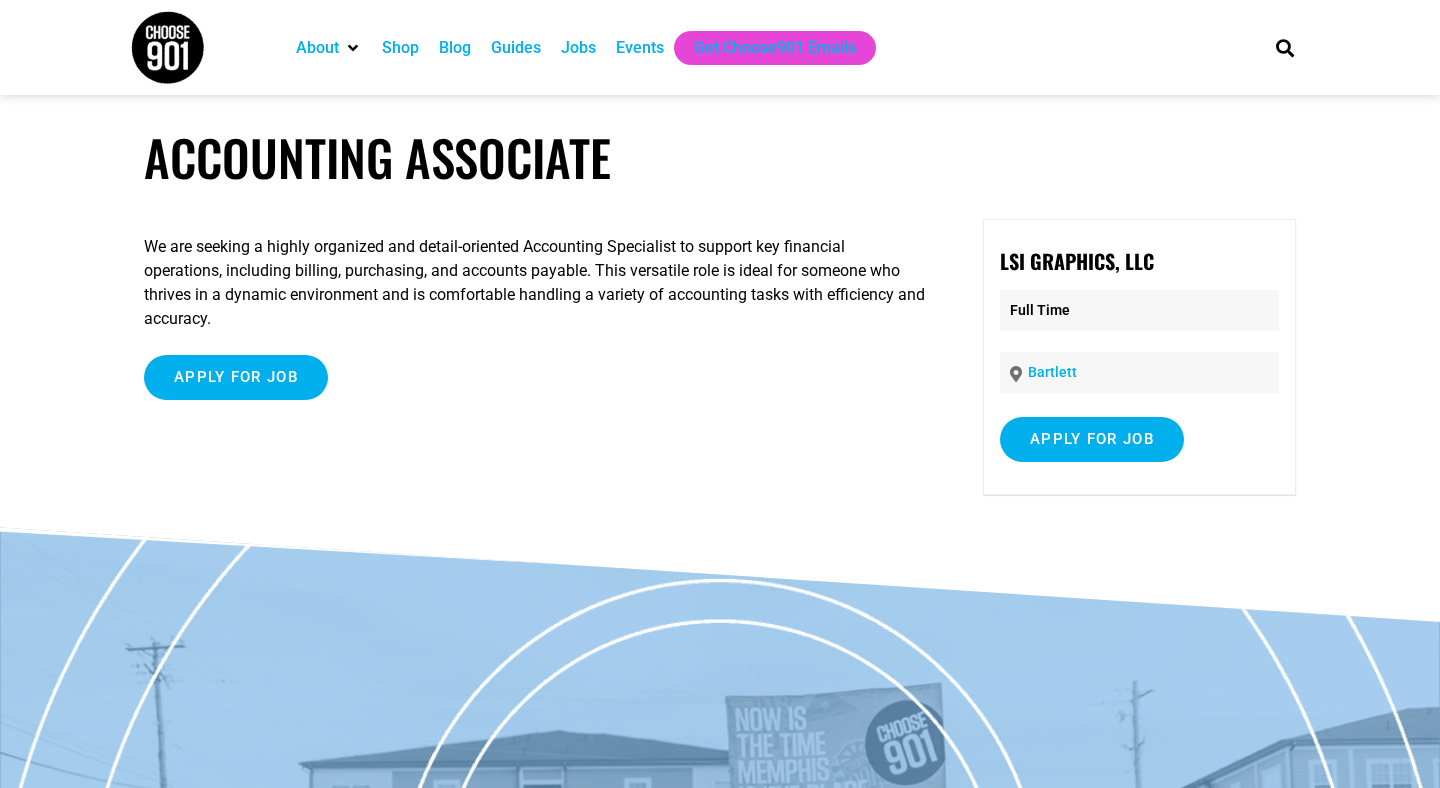 scroll, scrollTop: 0, scrollLeft: 0, axis: both 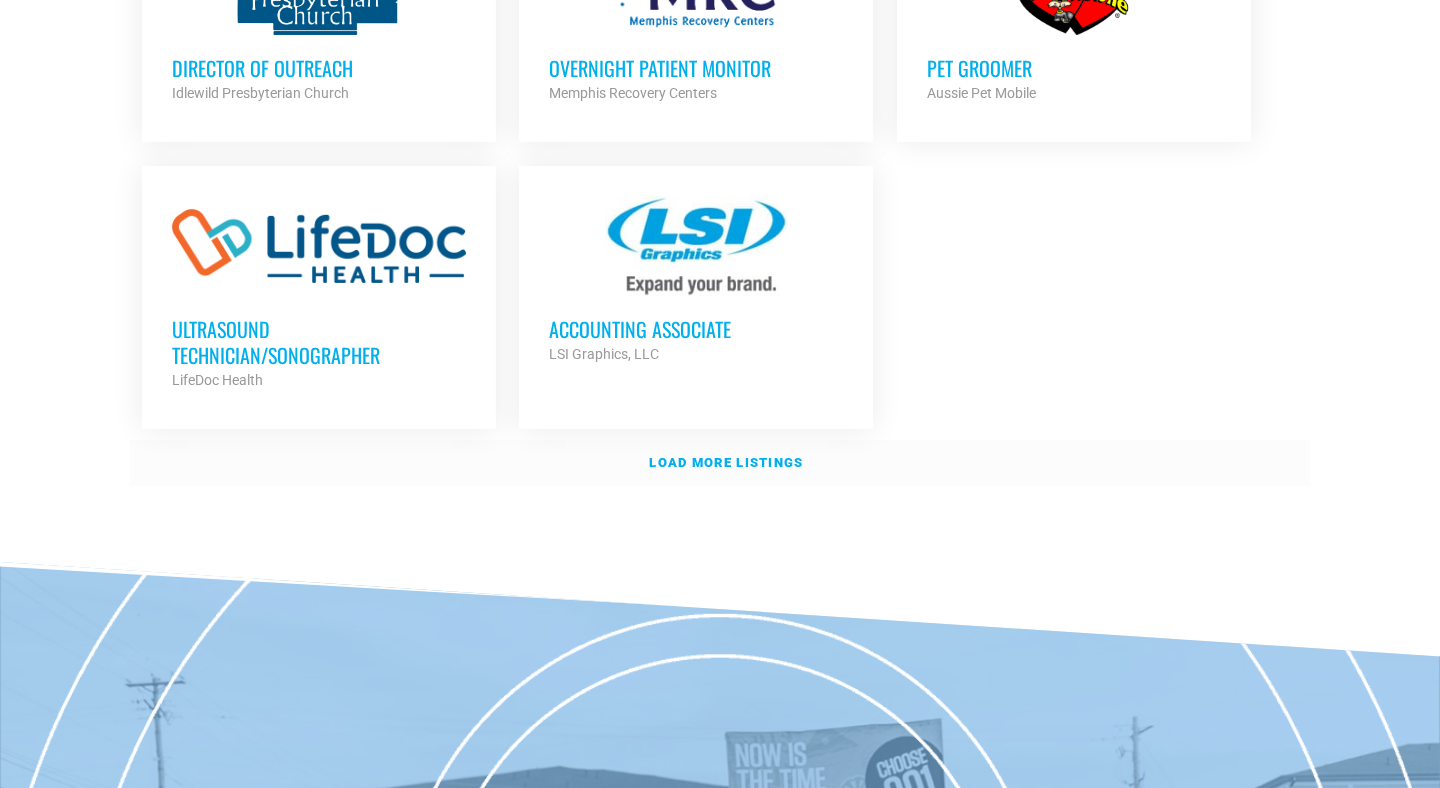 click on "Load more listings" at bounding box center (726, 462) 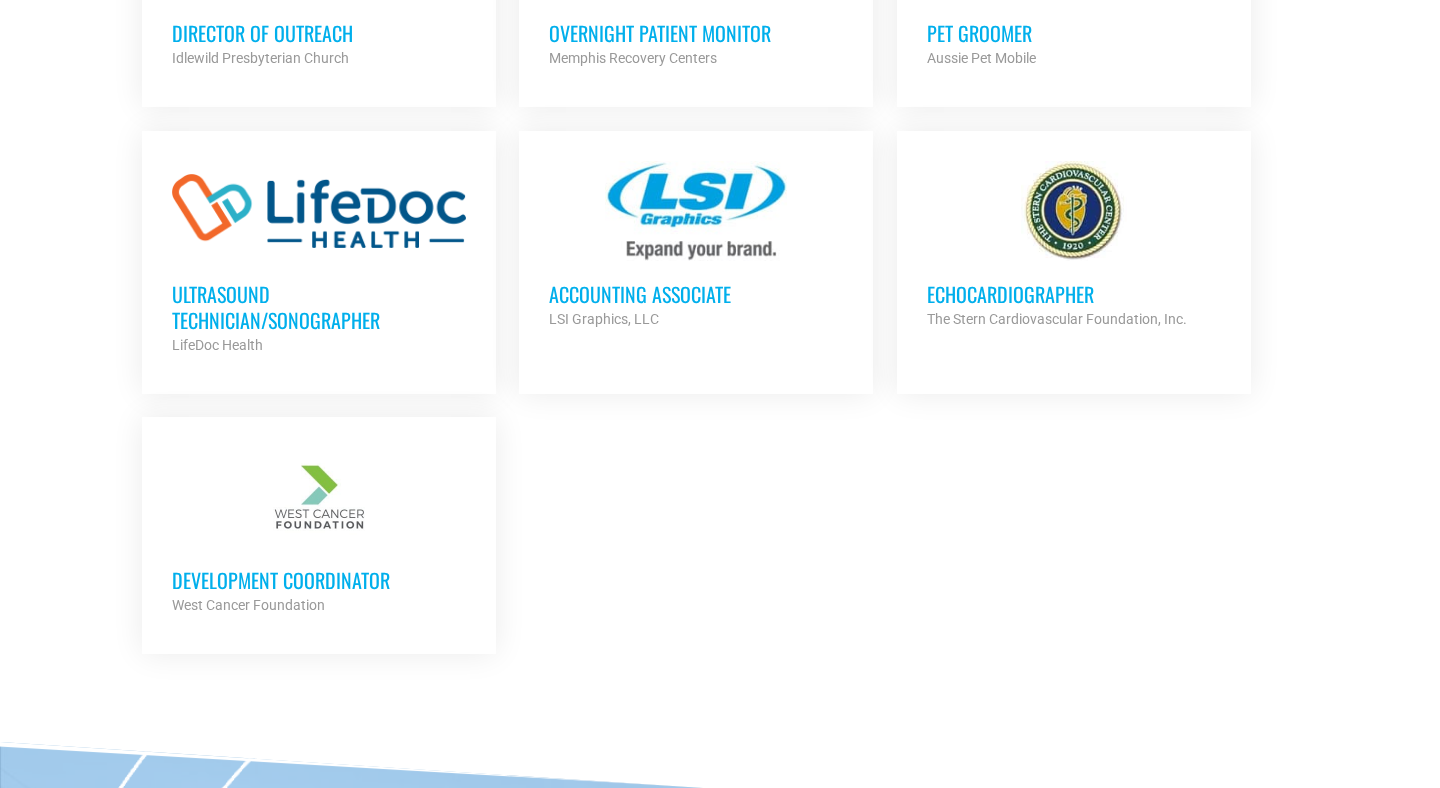 scroll, scrollTop: 8179, scrollLeft: 0, axis: vertical 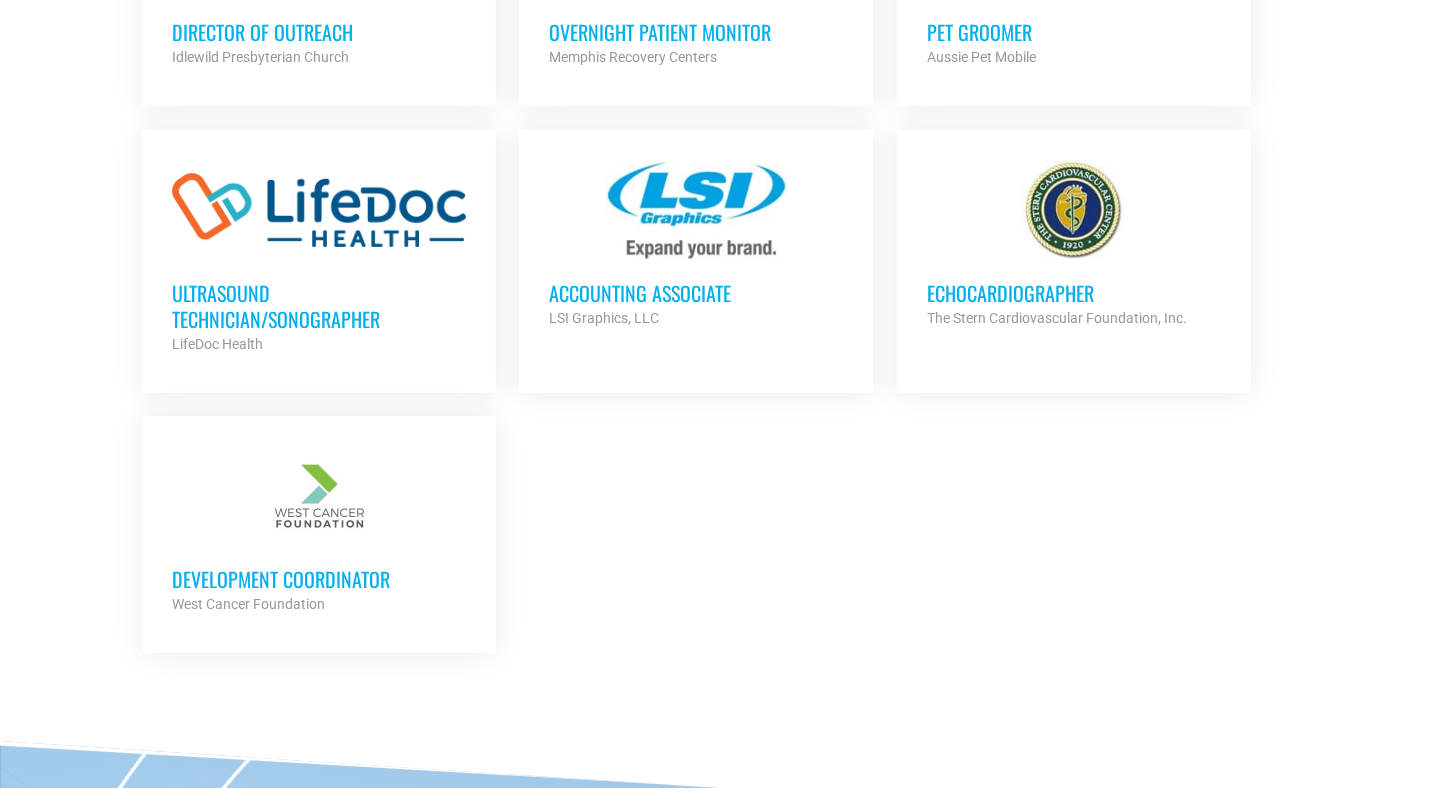 click on "Development Coordinator" at bounding box center [319, 579] 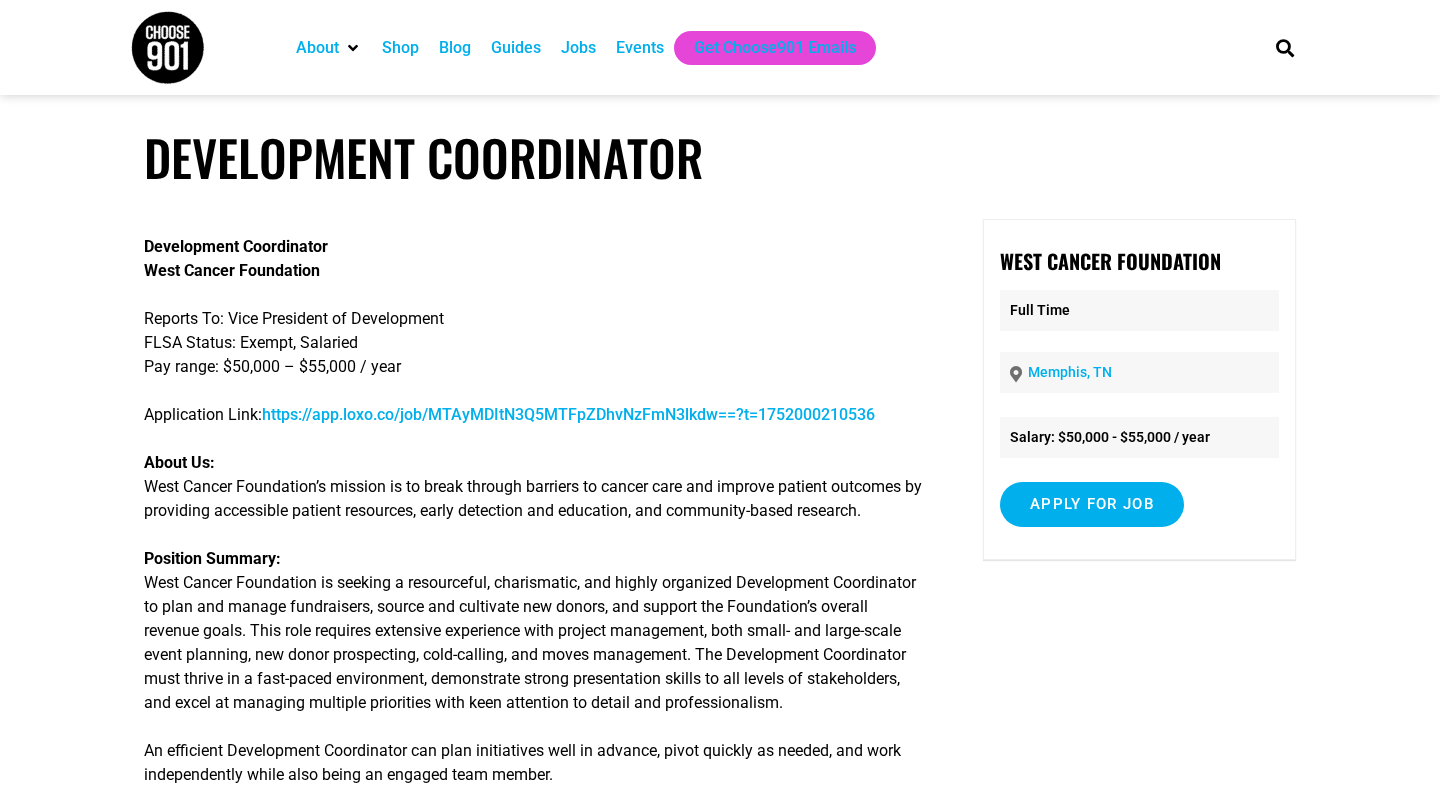 scroll, scrollTop: 0, scrollLeft: 0, axis: both 